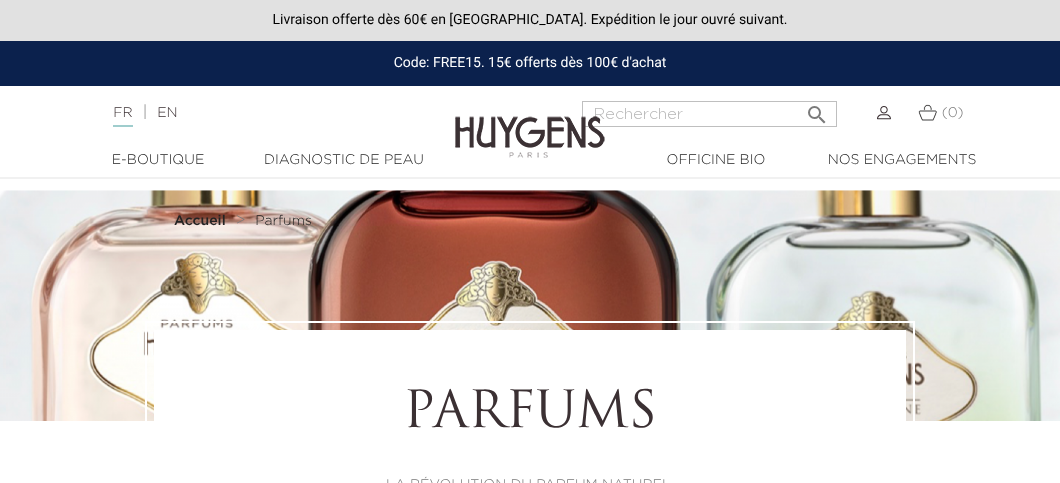 scroll, scrollTop: 0, scrollLeft: 0, axis: both 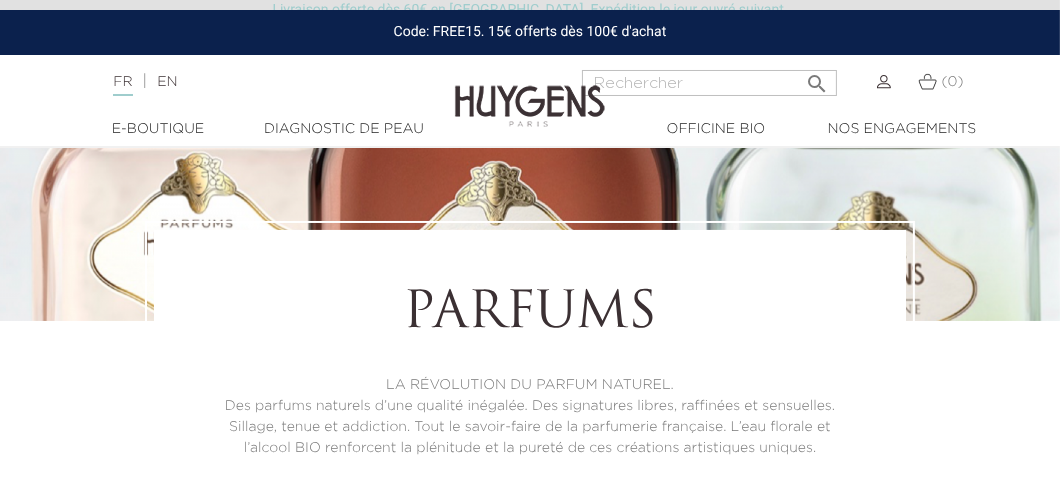 click at bounding box center [530, 200] 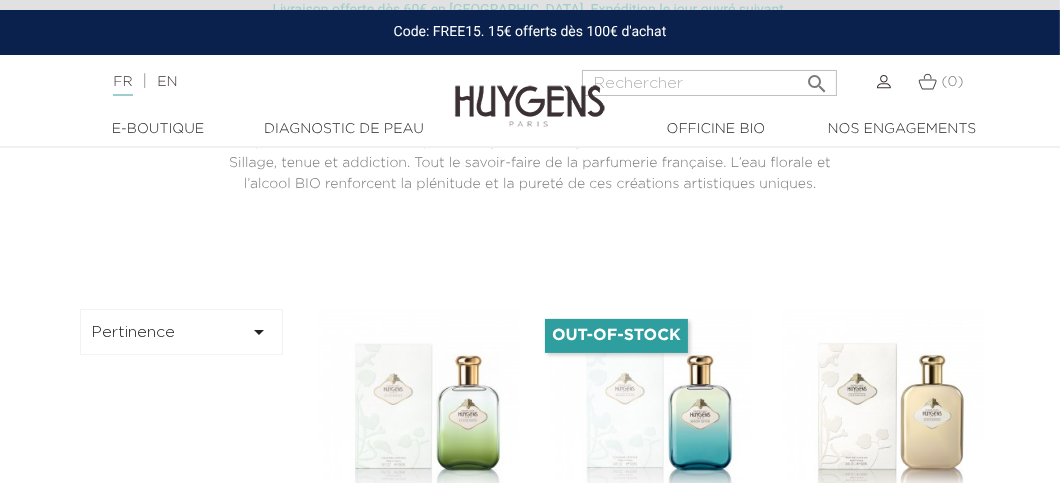 scroll, scrollTop: 400, scrollLeft: 0, axis: vertical 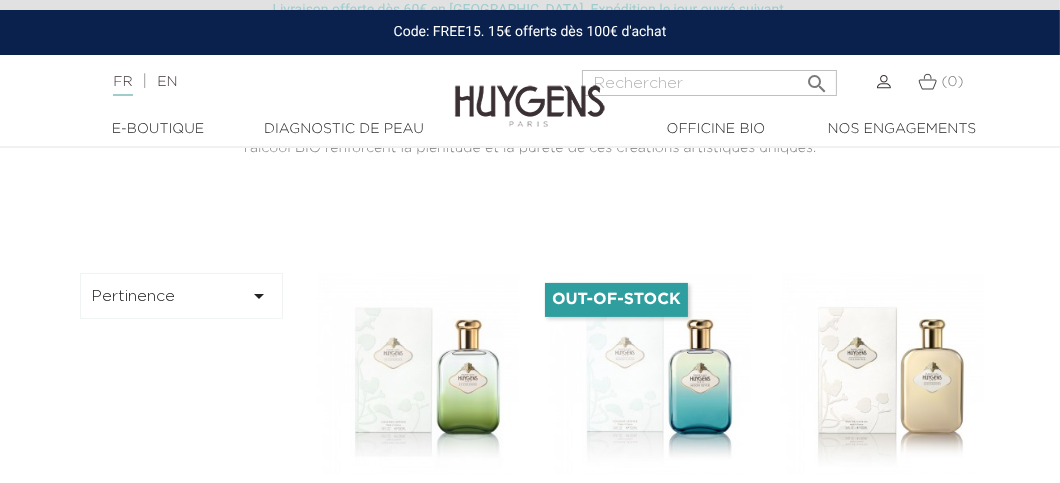 click on "" at bounding box center [260, 296] 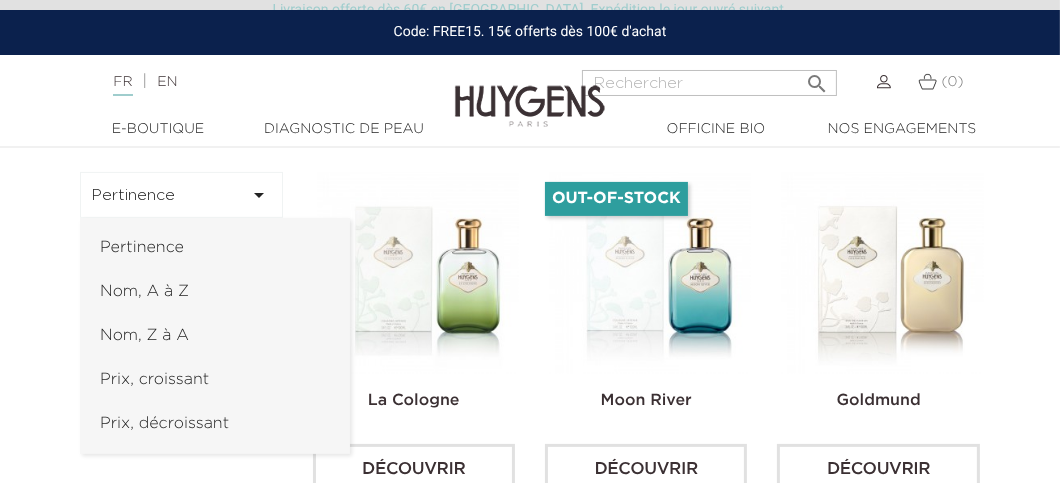 scroll, scrollTop: 299, scrollLeft: 0, axis: vertical 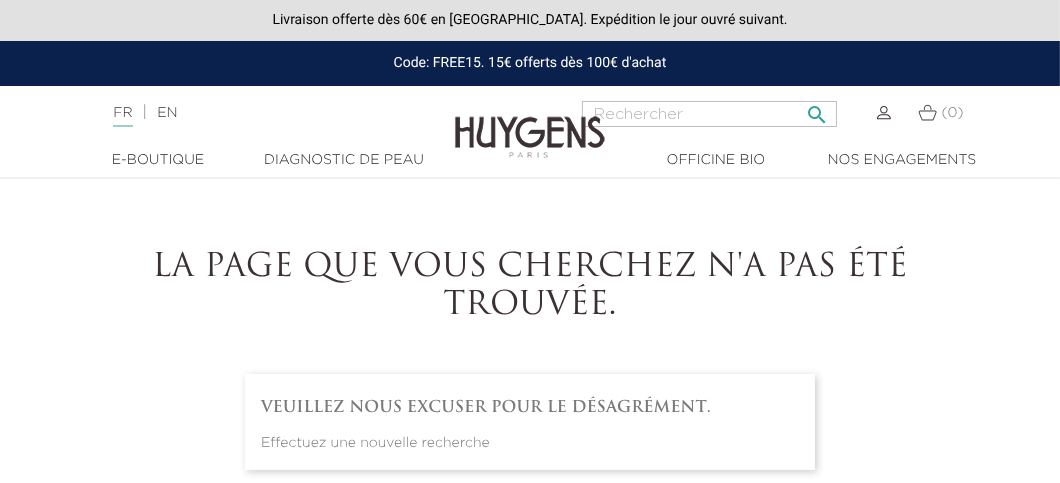 click at bounding box center (709, 114) 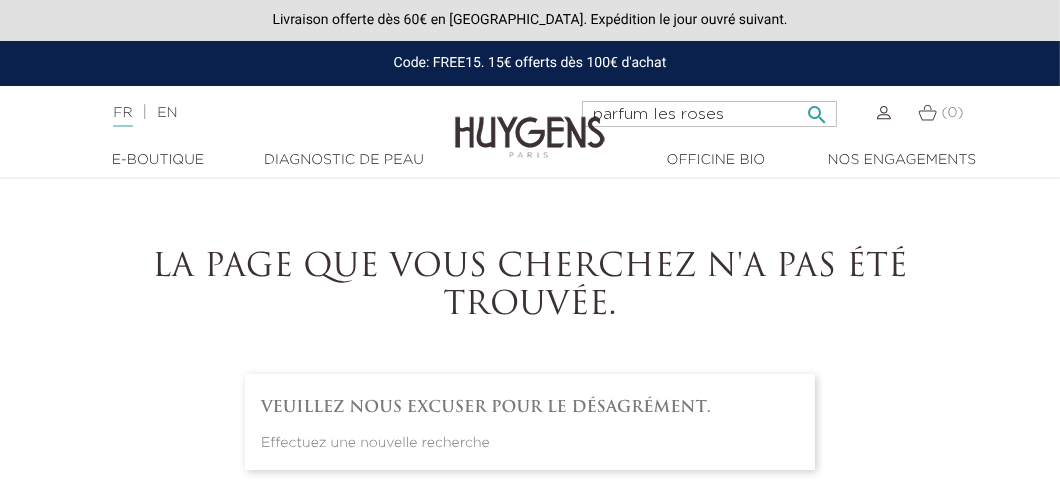 type on "parfum les roses" 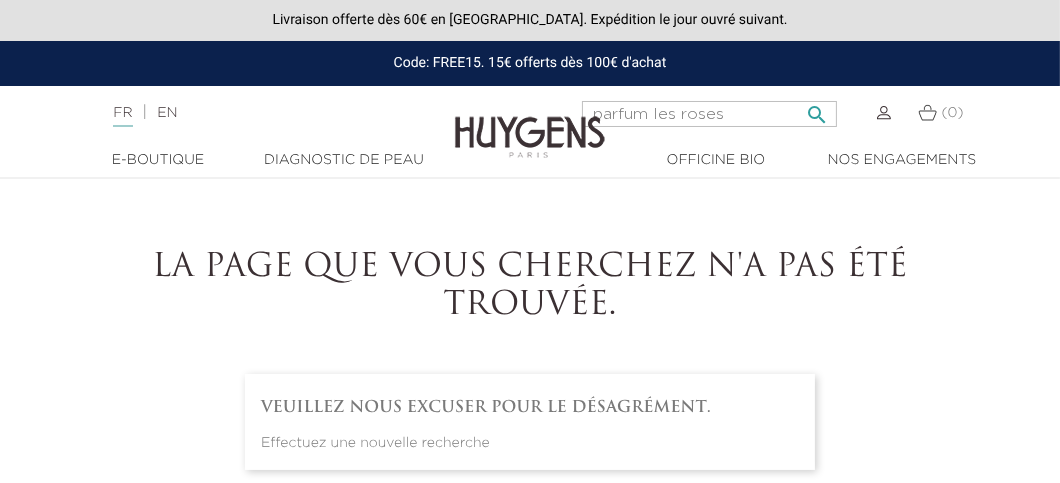click on "" at bounding box center (817, 109) 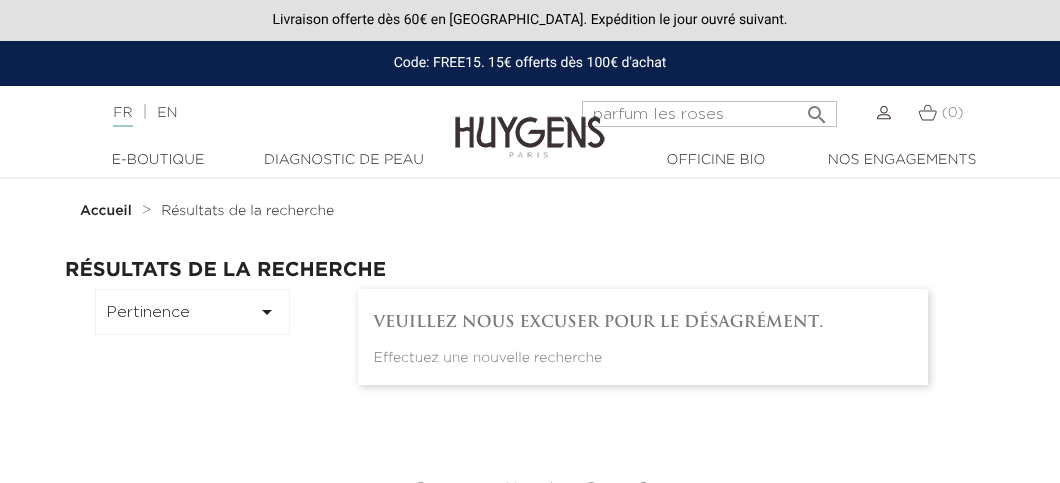 scroll, scrollTop: 0, scrollLeft: 0, axis: both 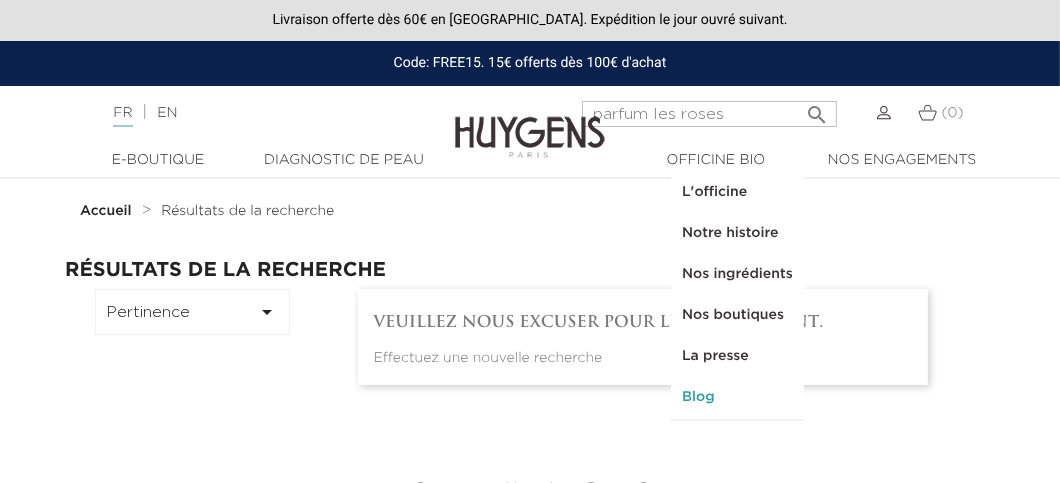 click on "Blog" at bounding box center (737, 397) 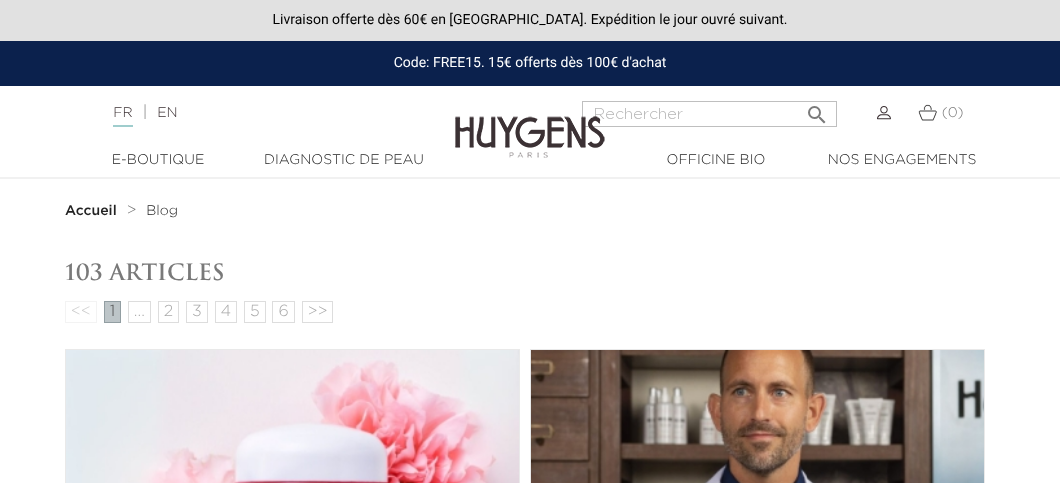 scroll, scrollTop: 0, scrollLeft: 0, axis: both 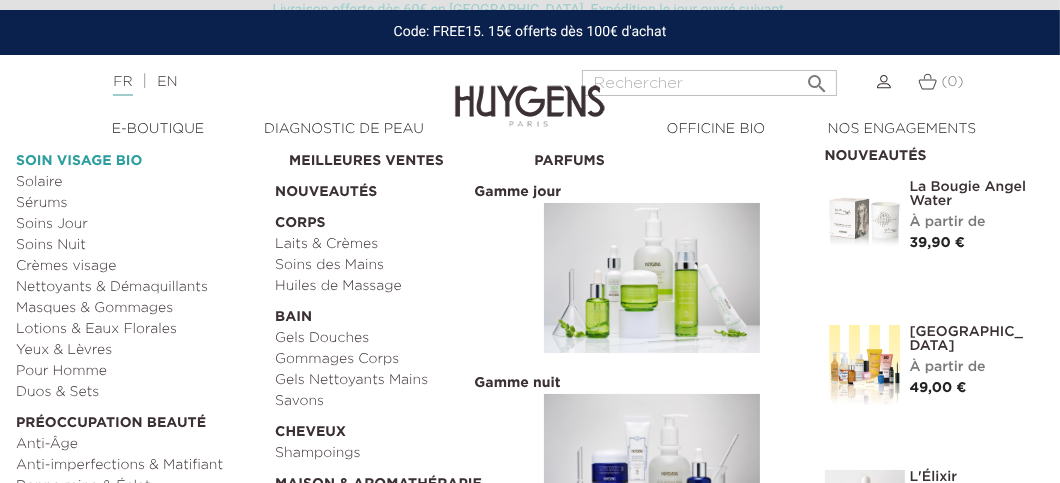 click on "

Soin Visage Bio" at bounding box center [138, 156] 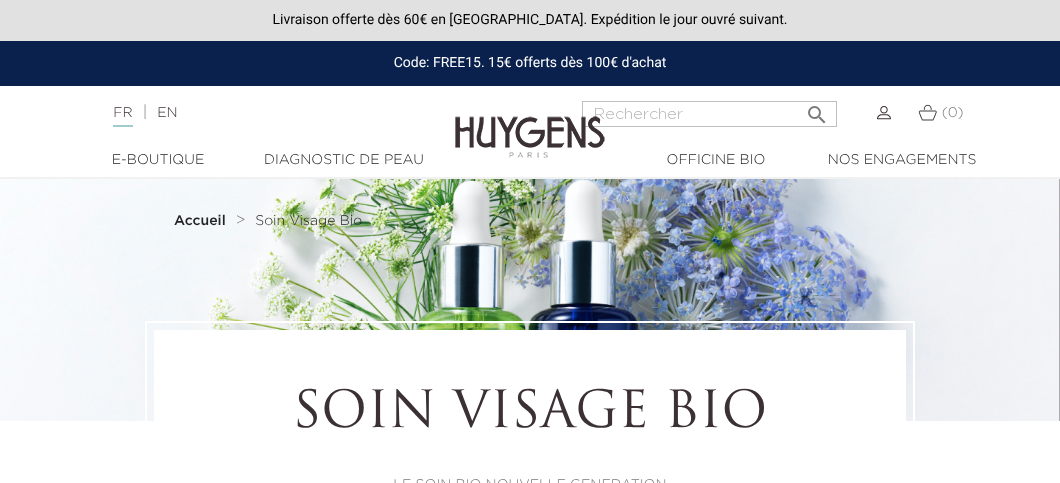 scroll, scrollTop: 0, scrollLeft: 0, axis: both 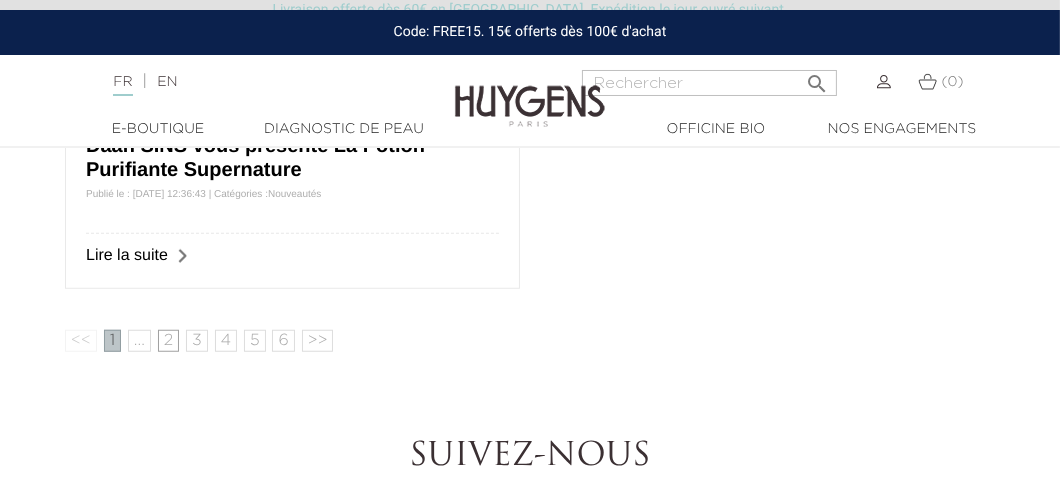 click on "2" at bounding box center [168, 341] 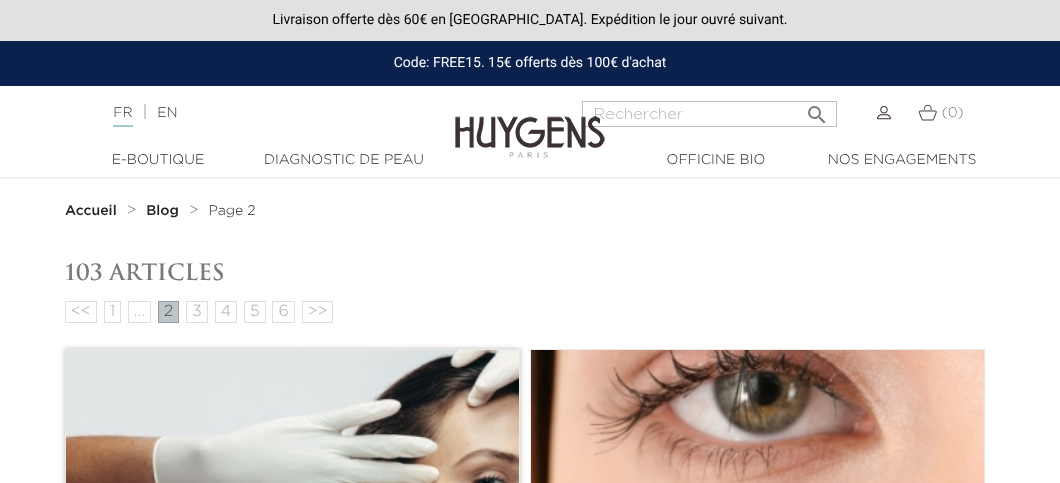 scroll, scrollTop: 0, scrollLeft: 0, axis: both 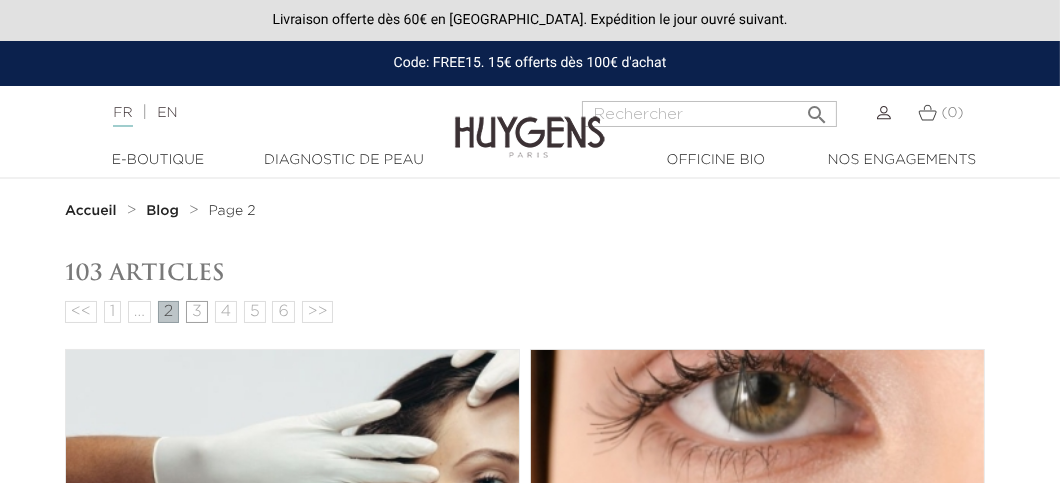 click on "3" at bounding box center [197, 312] 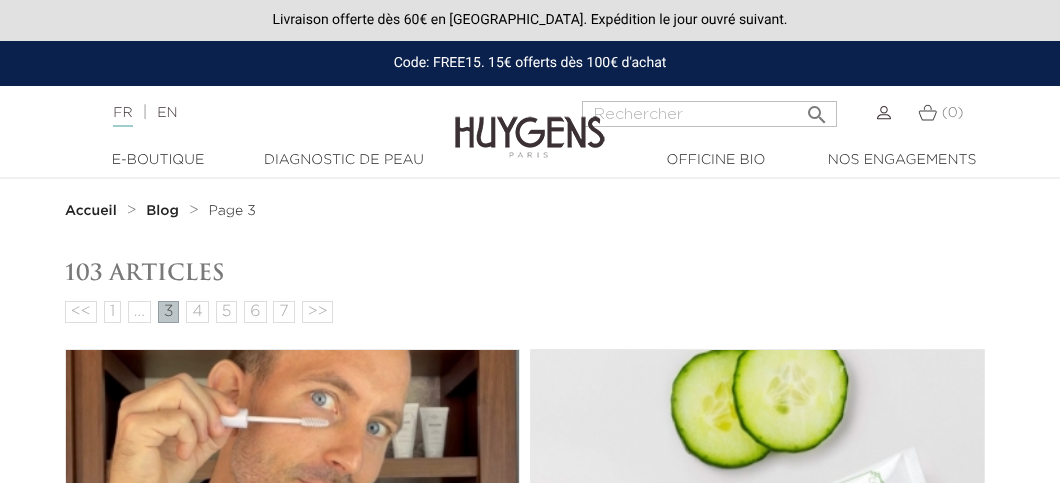 scroll, scrollTop: 0, scrollLeft: 0, axis: both 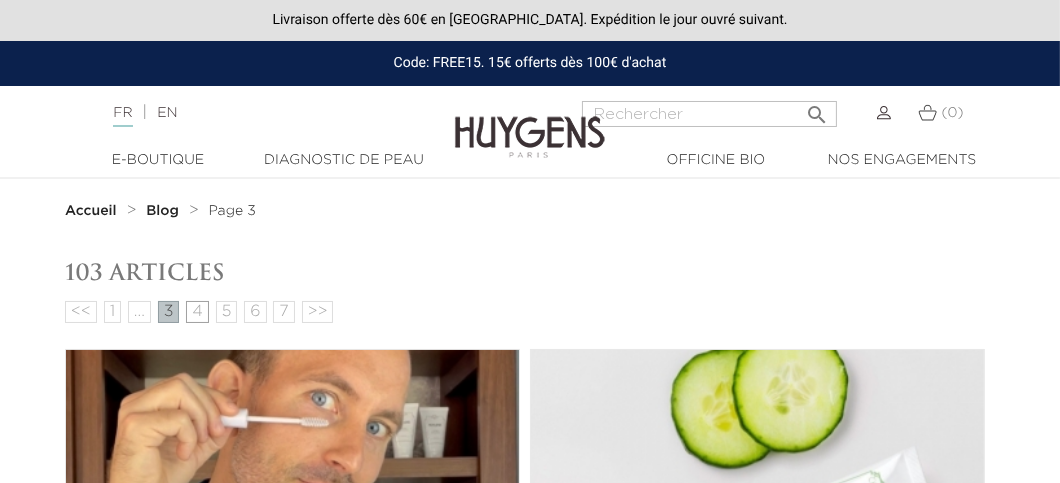 click on "4" at bounding box center [197, 312] 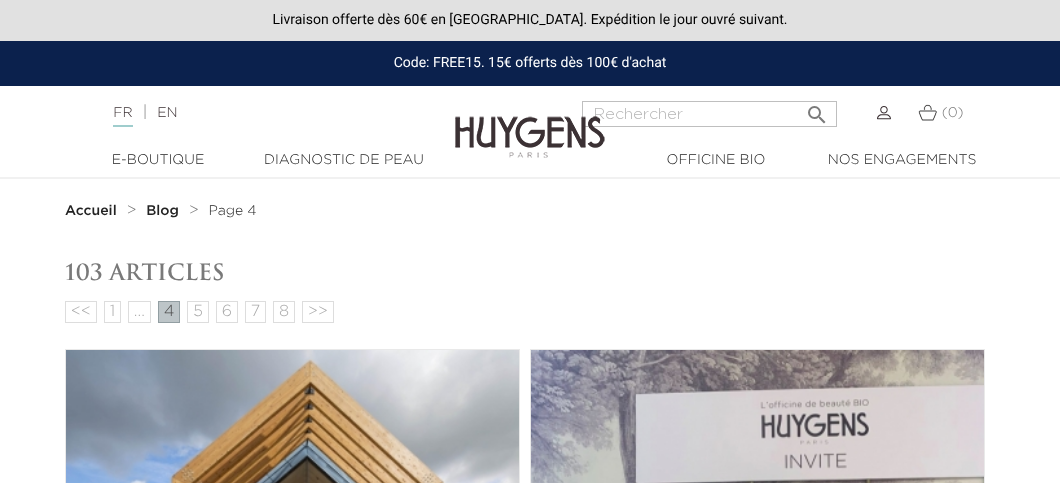 scroll, scrollTop: 0, scrollLeft: 0, axis: both 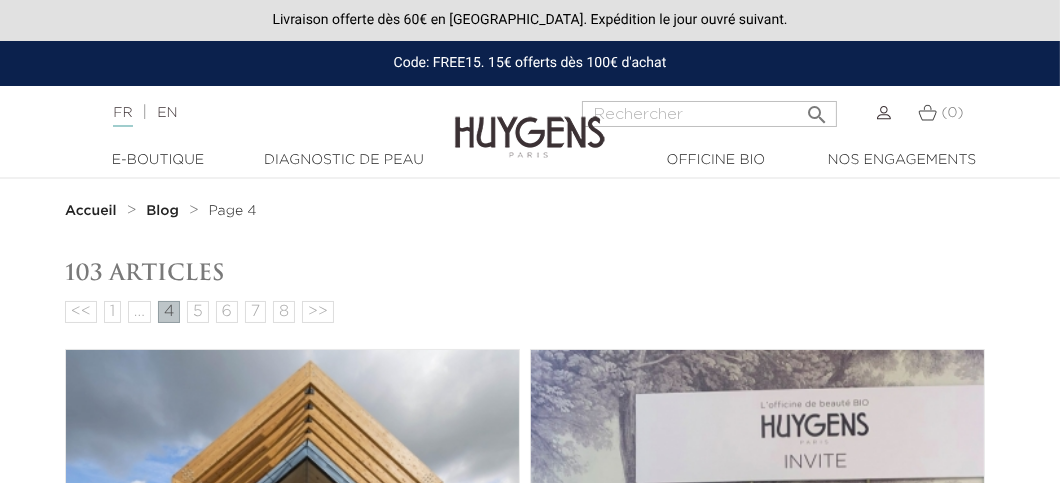 click on "Accueil" at bounding box center (91, 211) 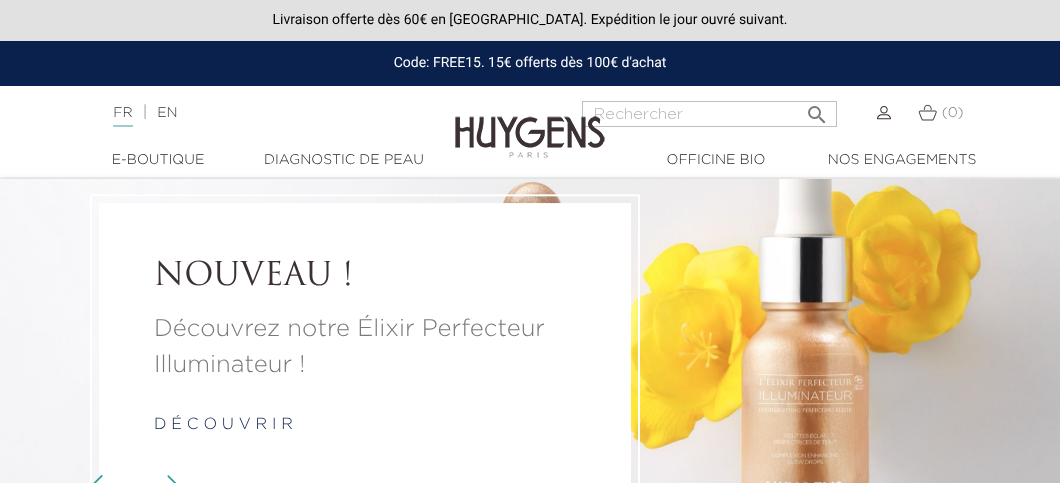 scroll, scrollTop: 0, scrollLeft: 0, axis: both 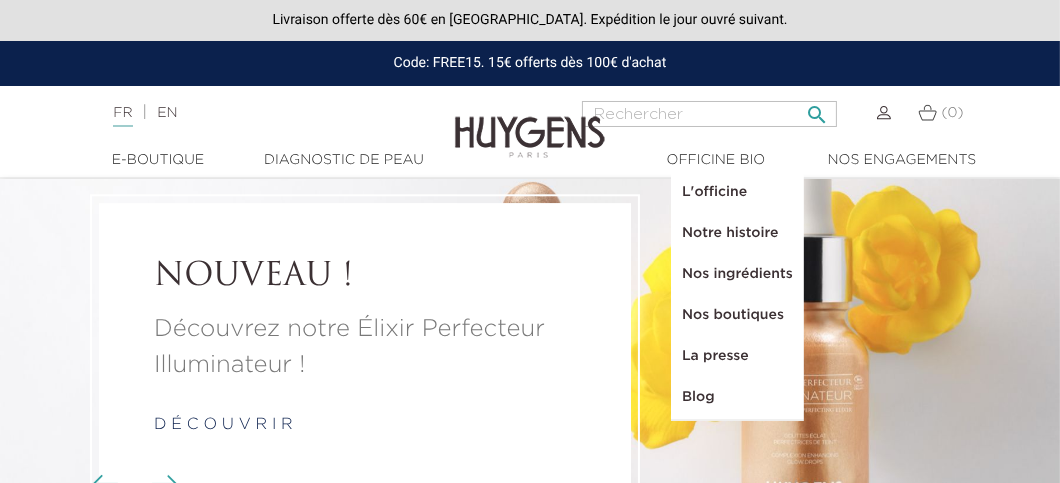 click at bounding box center [709, 114] 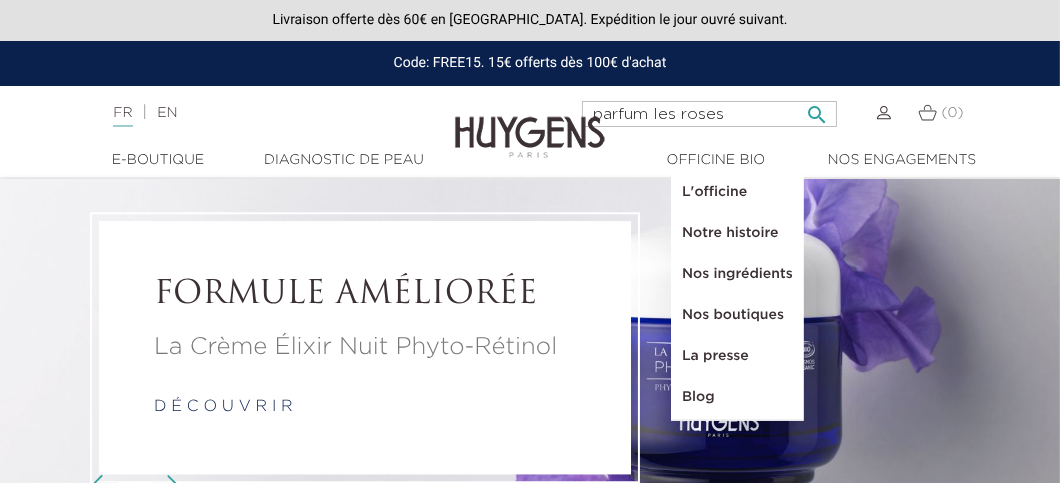 type on "parfum les roses" 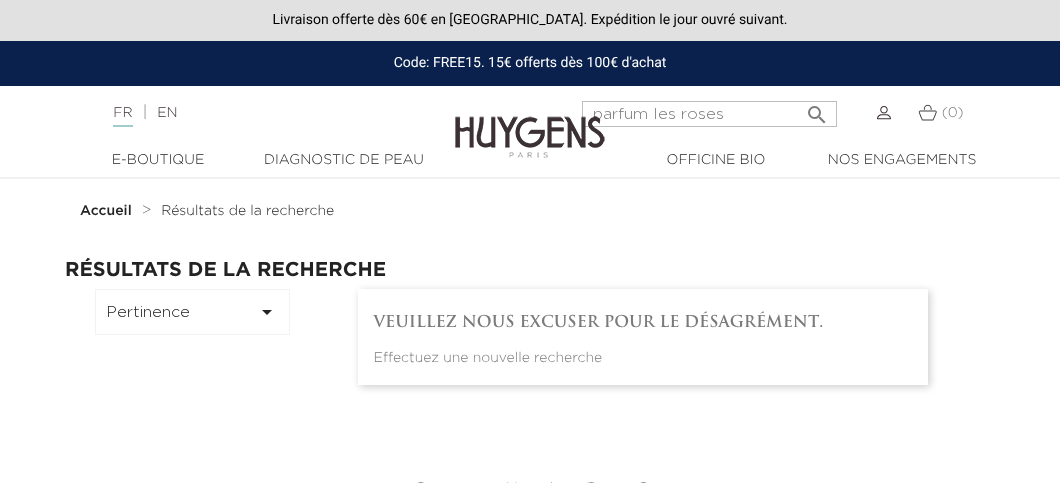 scroll, scrollTop: 0, scrollLeft: 0, axis: both 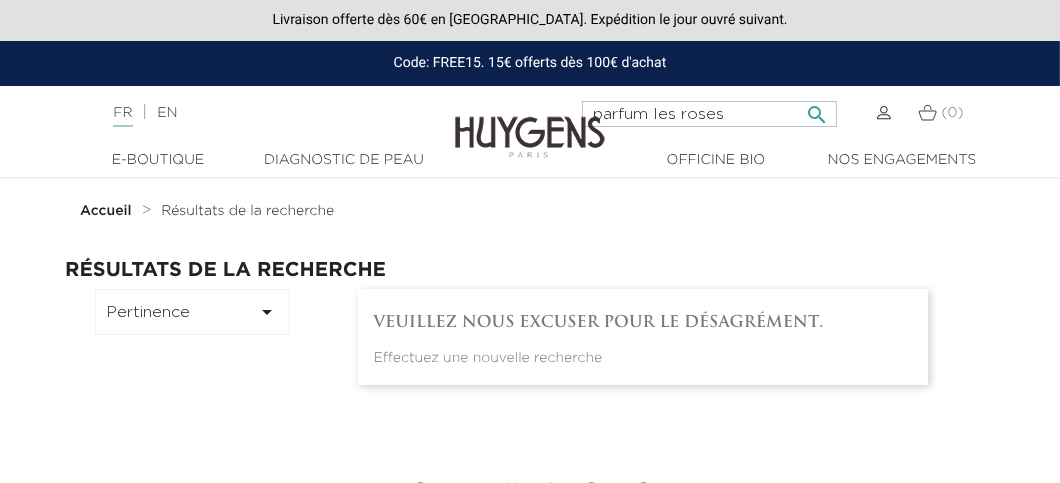 click on "parfum les roses" at bounding box center [709, 114] 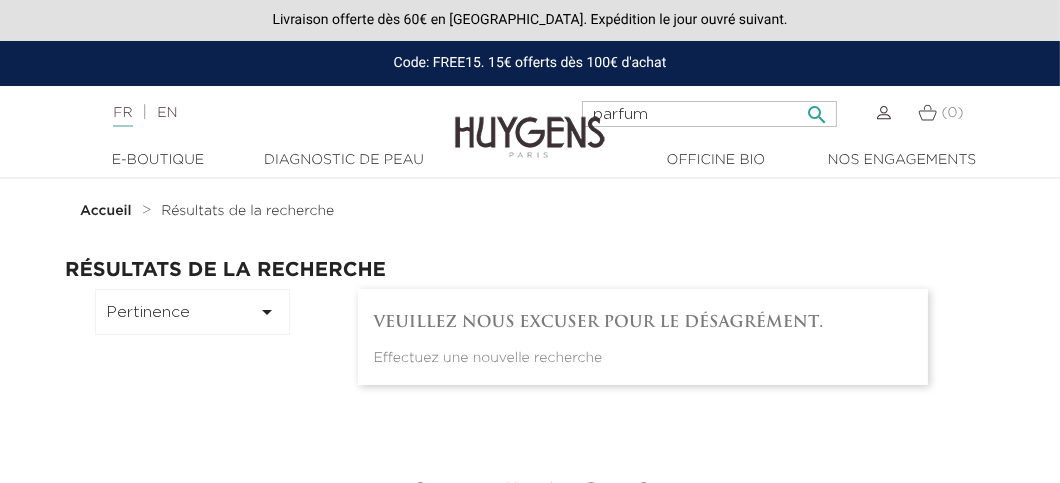 type on "parfum" 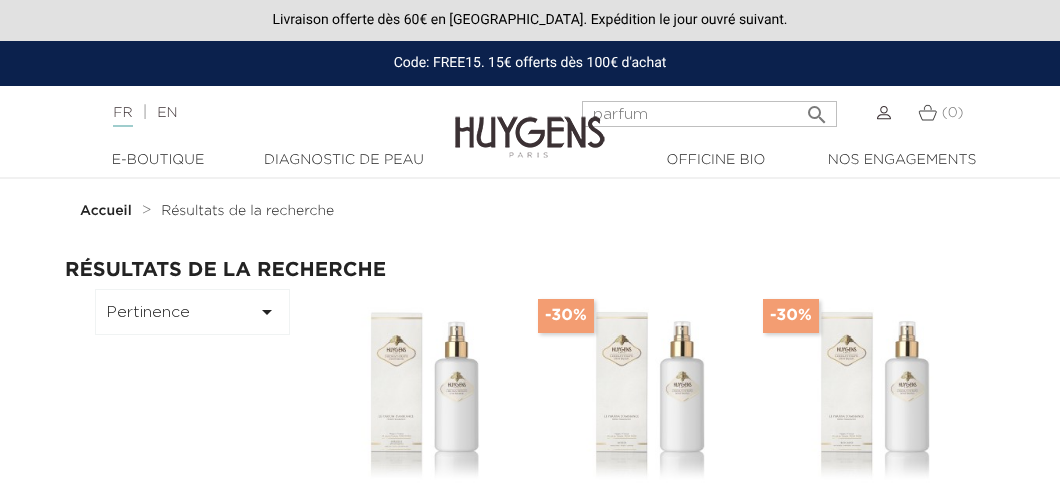 scroll, scrollTop: 0, scrollLeft: 0, axis: both 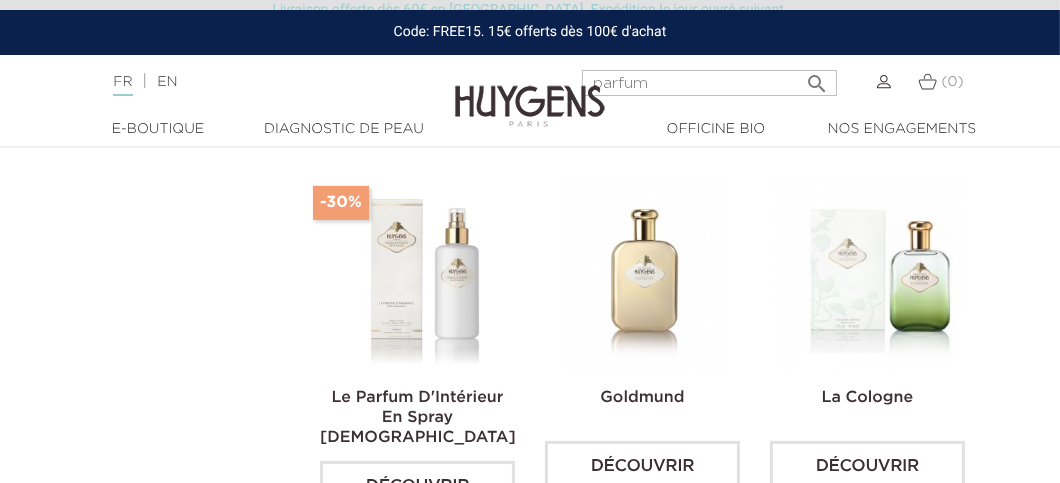 click at bounding box center [646, 273] 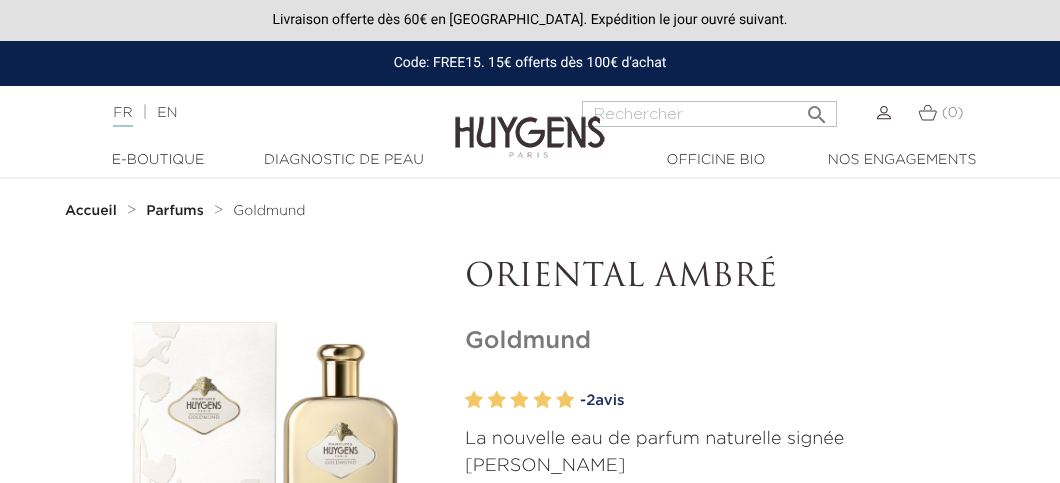 scroll, scrollTop: 0, scrollLeft: 0, axis: both 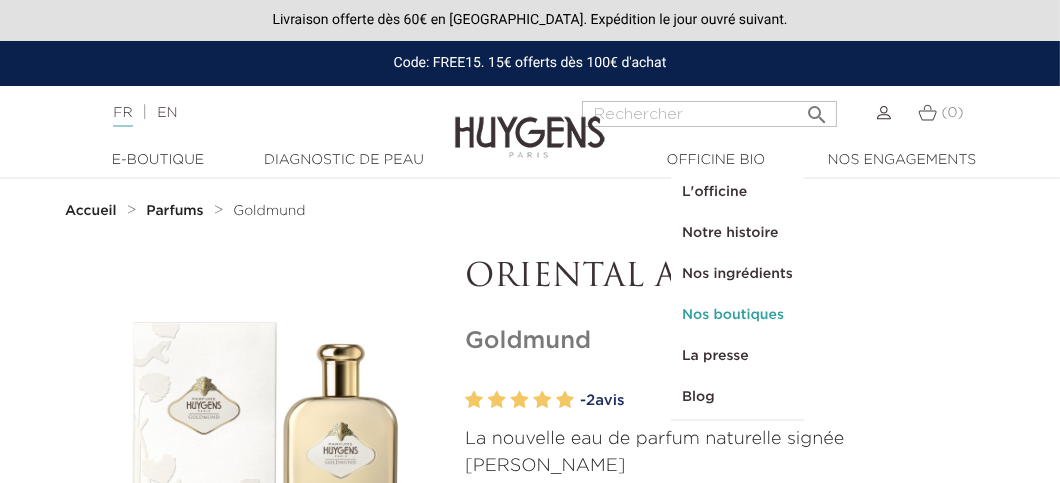 click on "Nos boutiques" at bounding box center [737, 315] 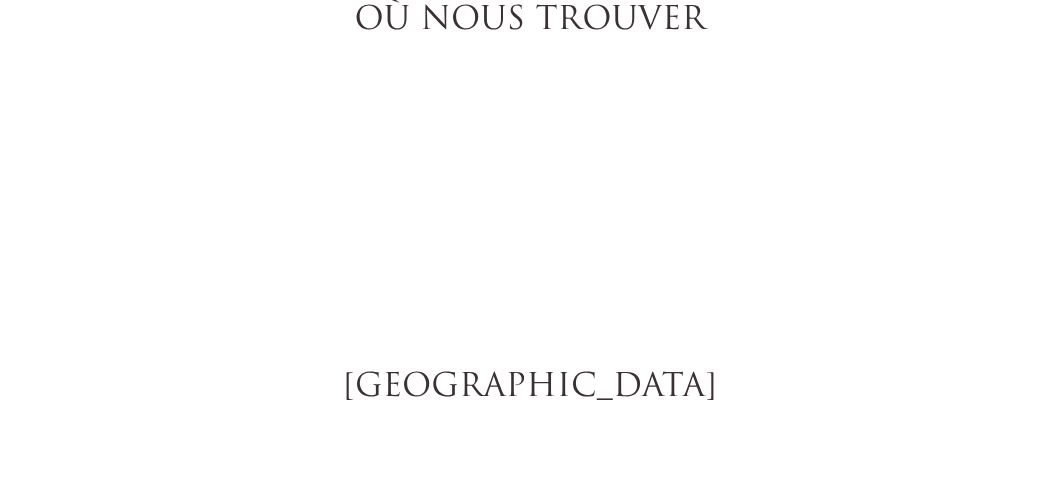 select on "FR" 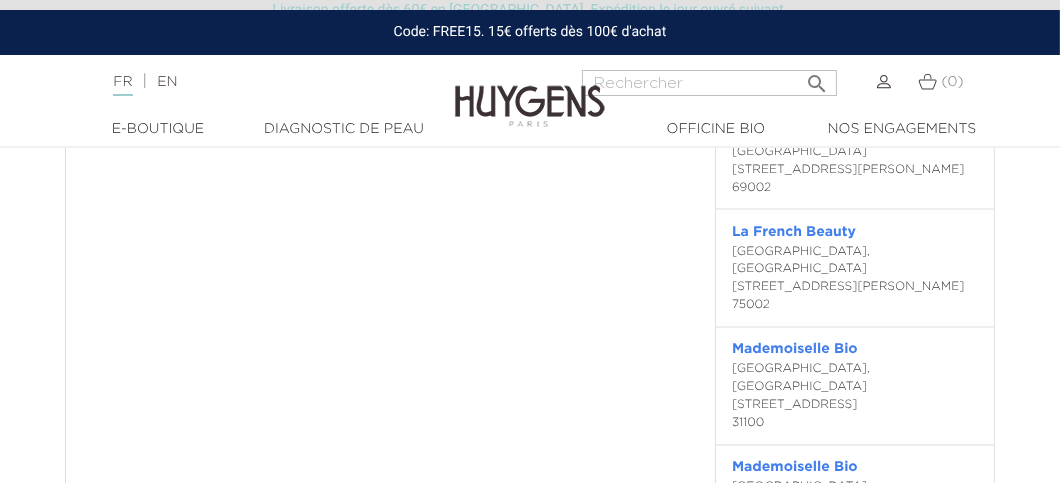 scroll, scrollTop: 3622, scrollLeft: 0, axis: vertical 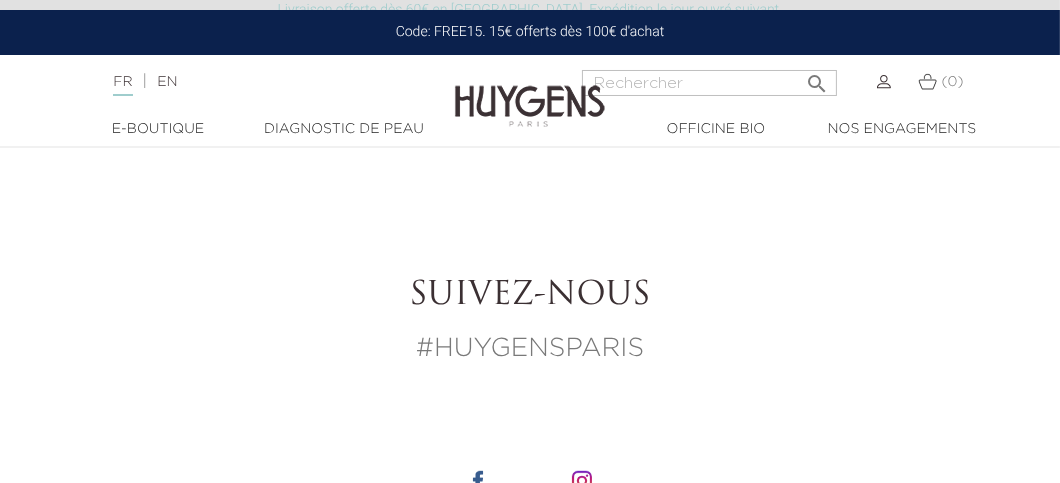click on "#HUYGENSPARIS" at bounding box center (530, 349) 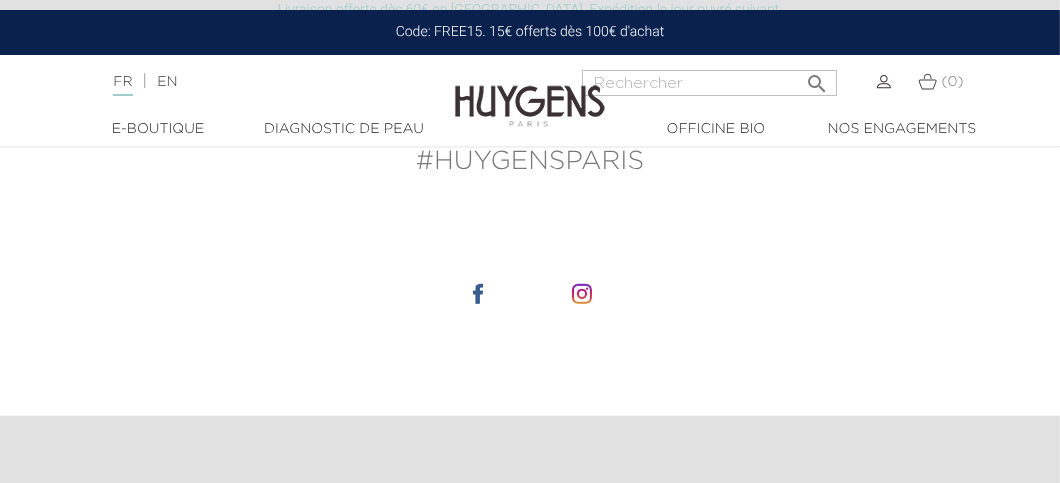 scroll, scrollTop: 8694, scrollLeft: 0, axis: vertical 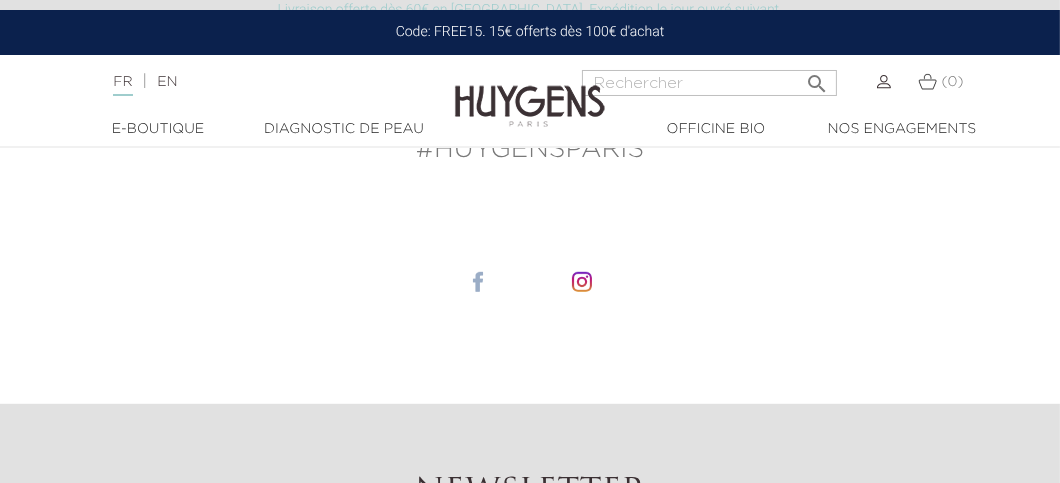 click at bounding box center [478, 282] 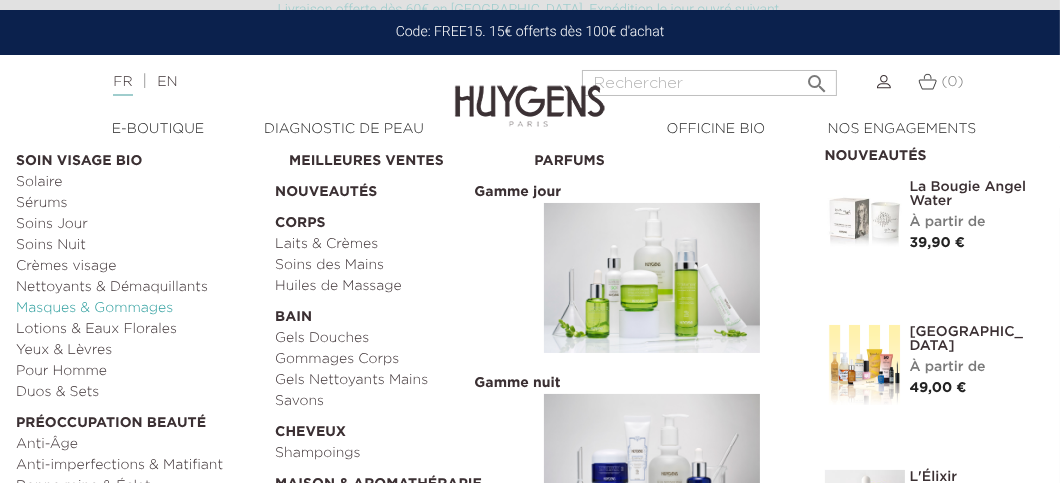 scroll, scrollTop: 8895, scrollLeft: 0, axis: vertical 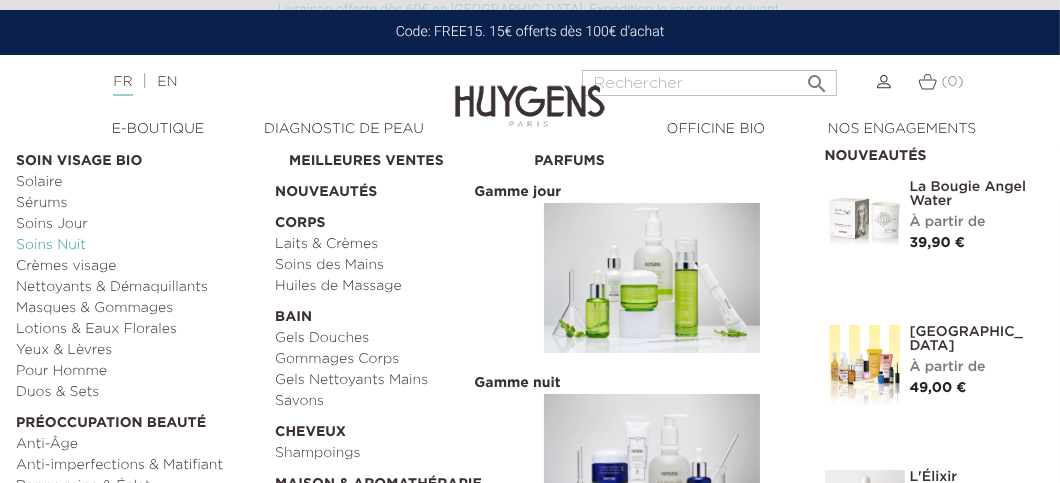 click on "Soins Nuit" at bounding box center (138, 245) 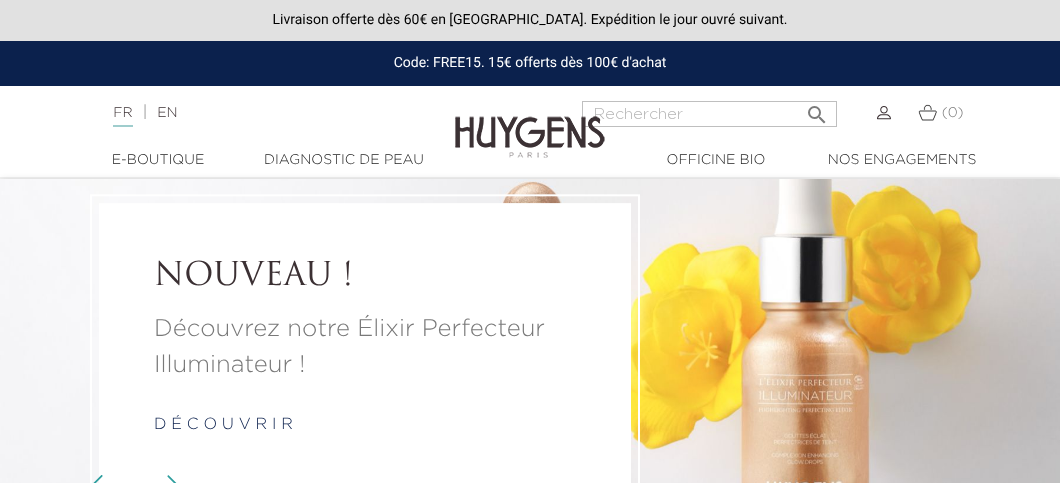 scroll, scrollTop: 0, scrollLeft: 0, axis: both 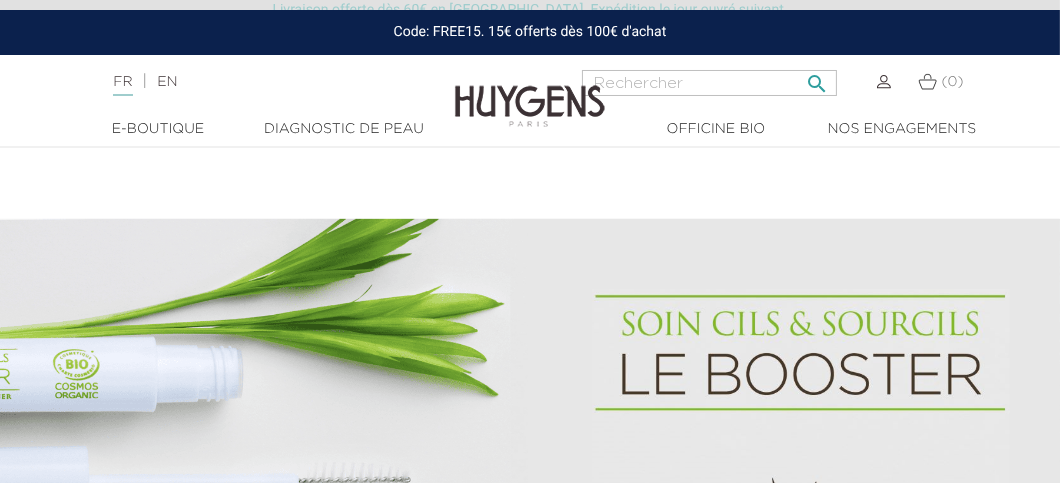 click at bounding box center [709, 83] 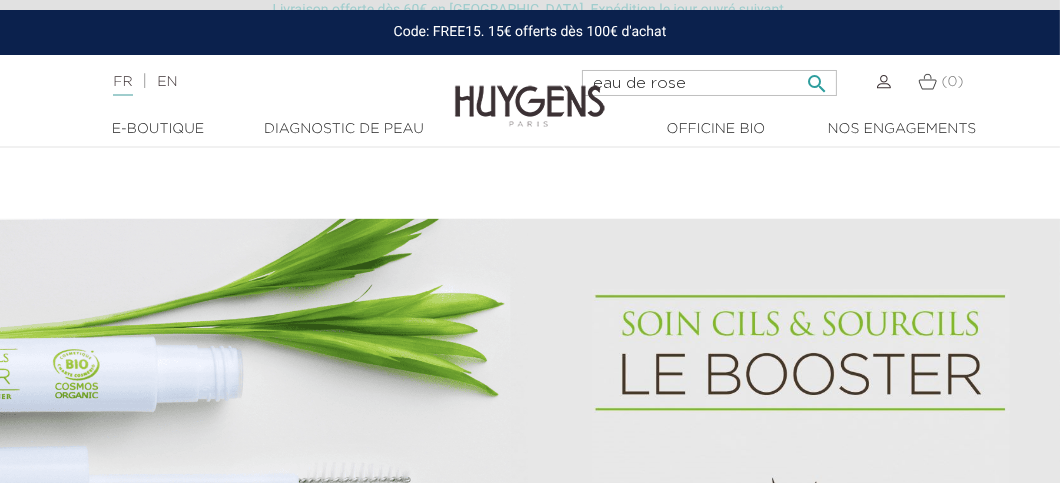 type on "eau de rose" 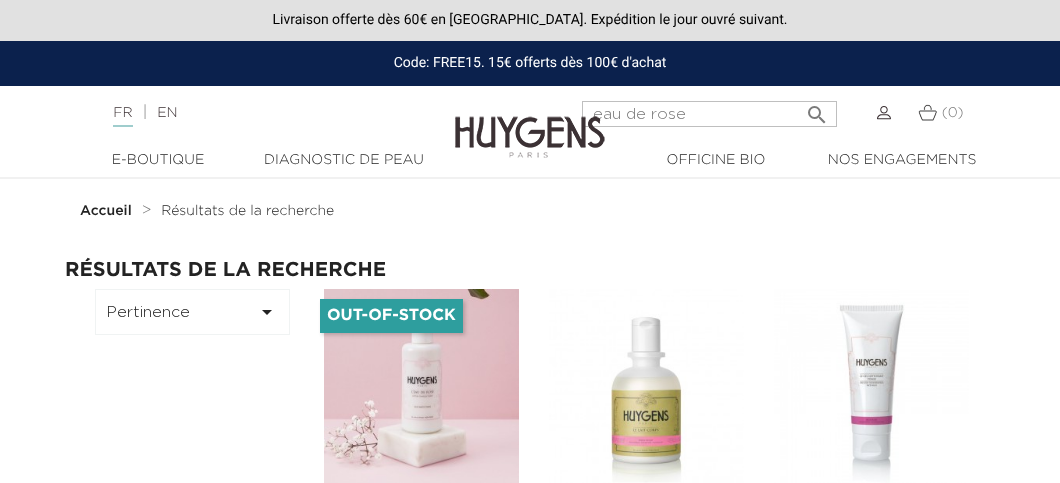 scroll, scrollTop: 0, scrollLeft: 0, axis: both 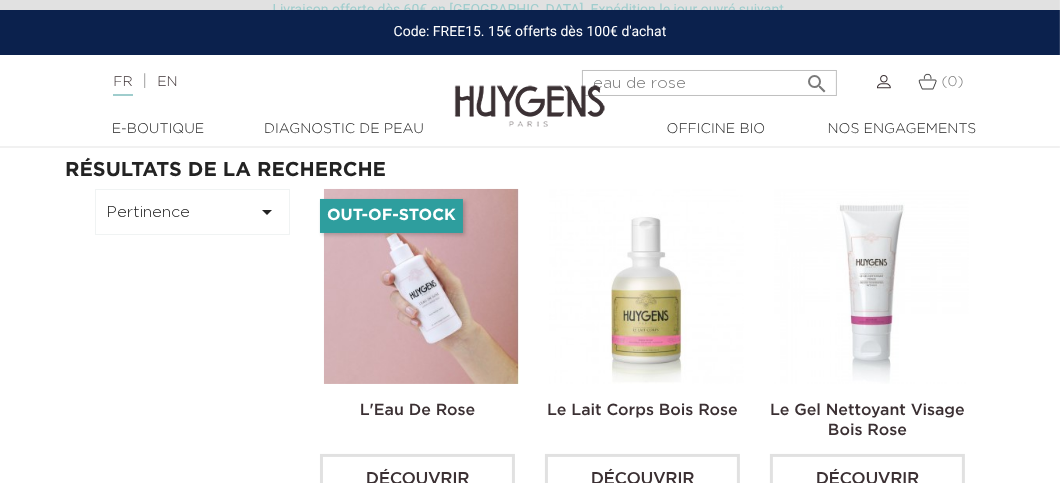 click at bounding box center [421, 286] 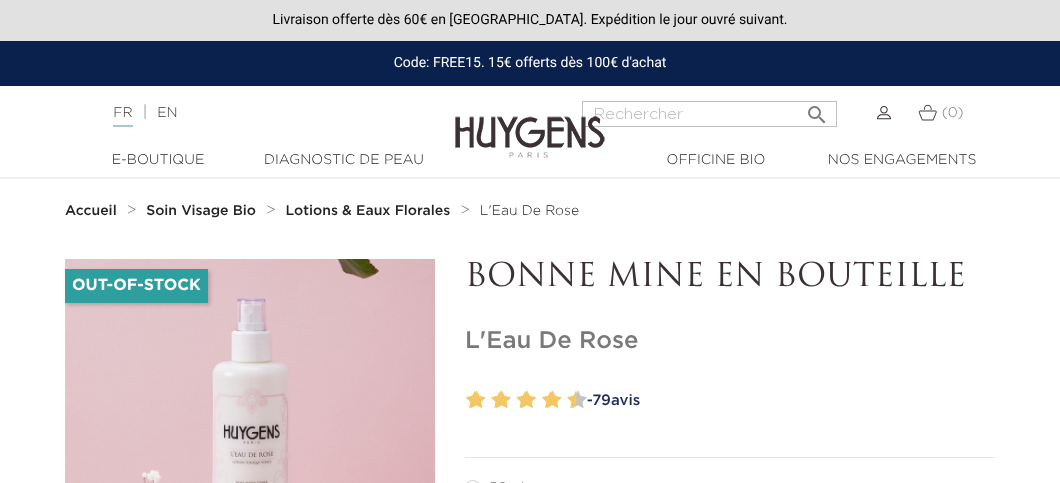 scroll, scrollTop: 0, scrollLeft: 0, axis: both 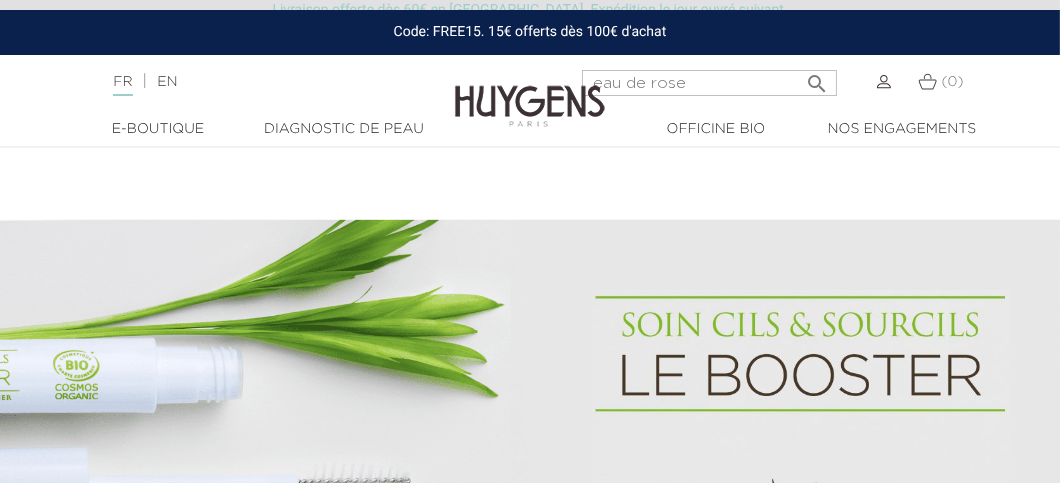 click at bounding box center [530, 91] 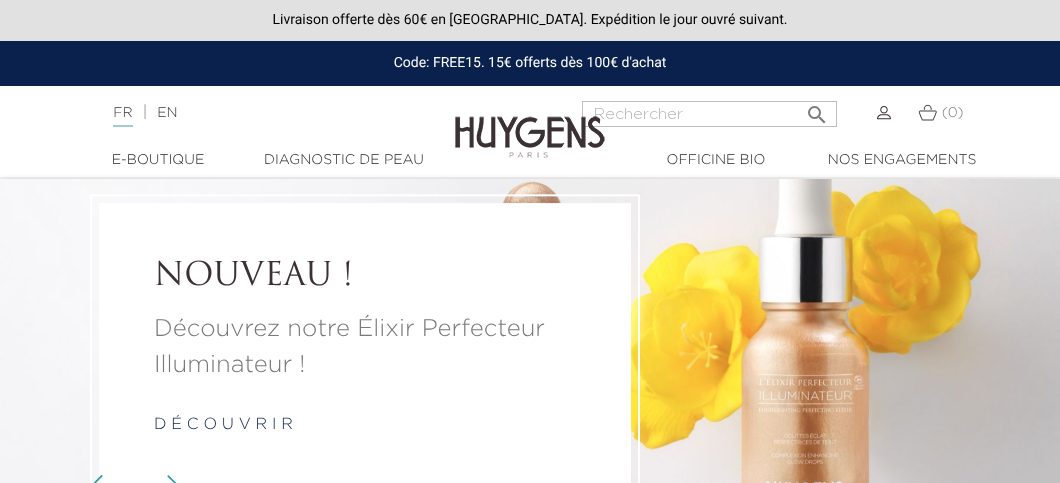 scroll, scrollTop: 0, scrollLeft: 0, axis: both 